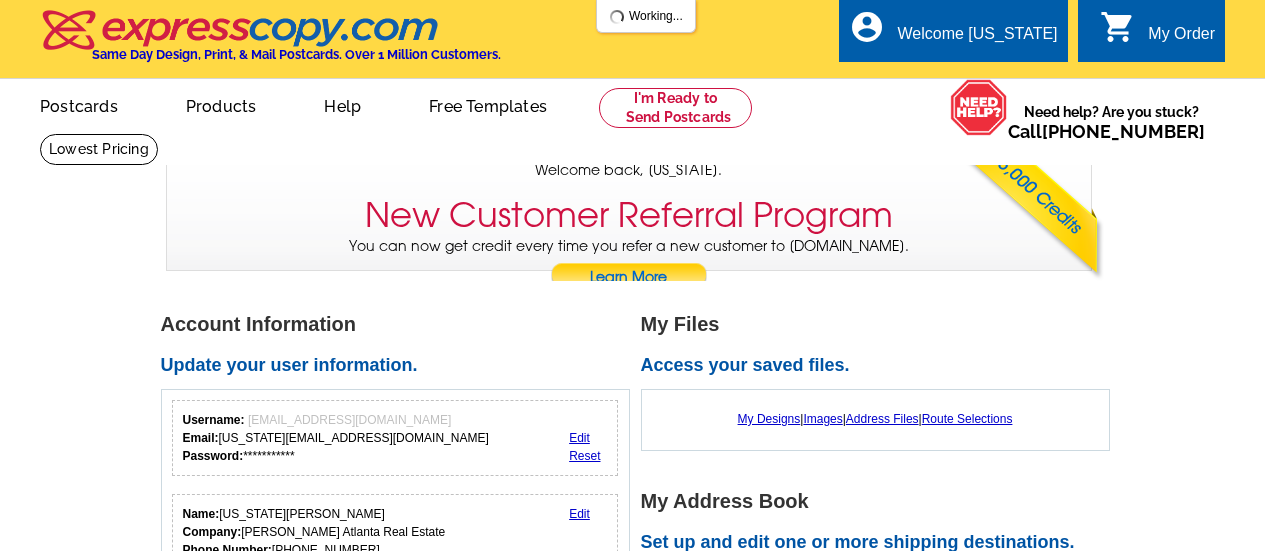 scroll, scrollTop: 0, scrollLeft: 0, axis: both 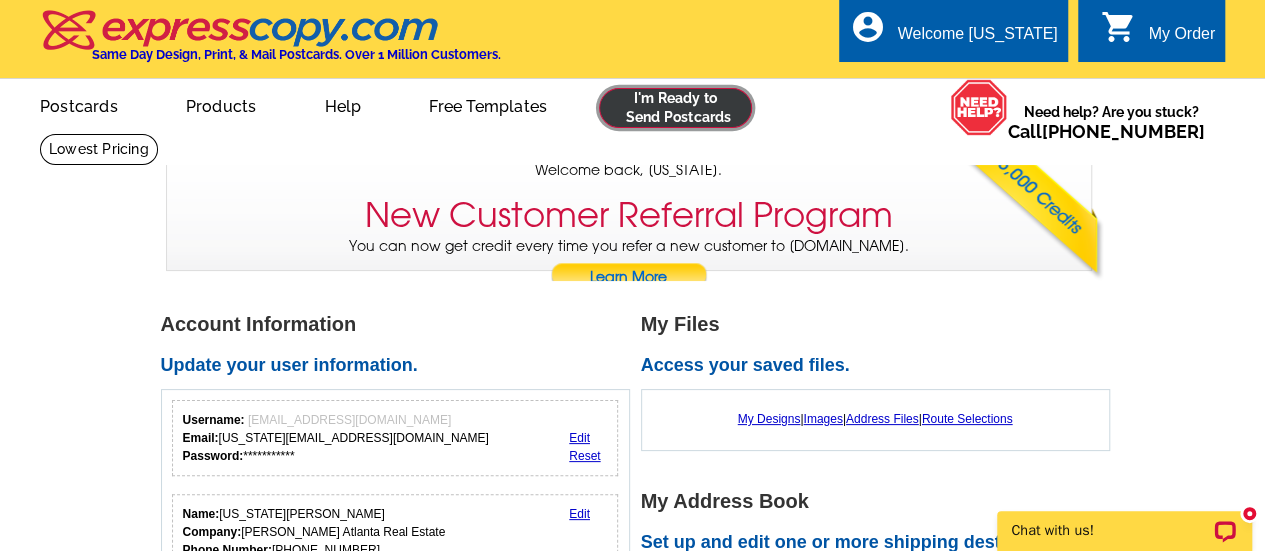 click at bounding box center (675, 108) 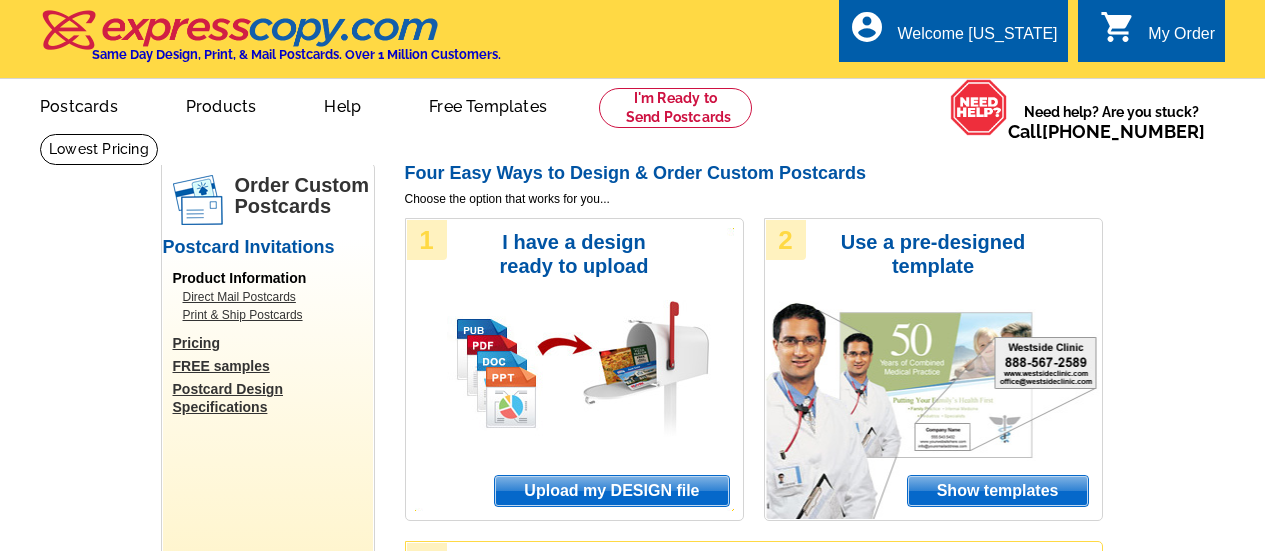 scroll, scrollTop: 0, scrollLeft: 0, axis: both 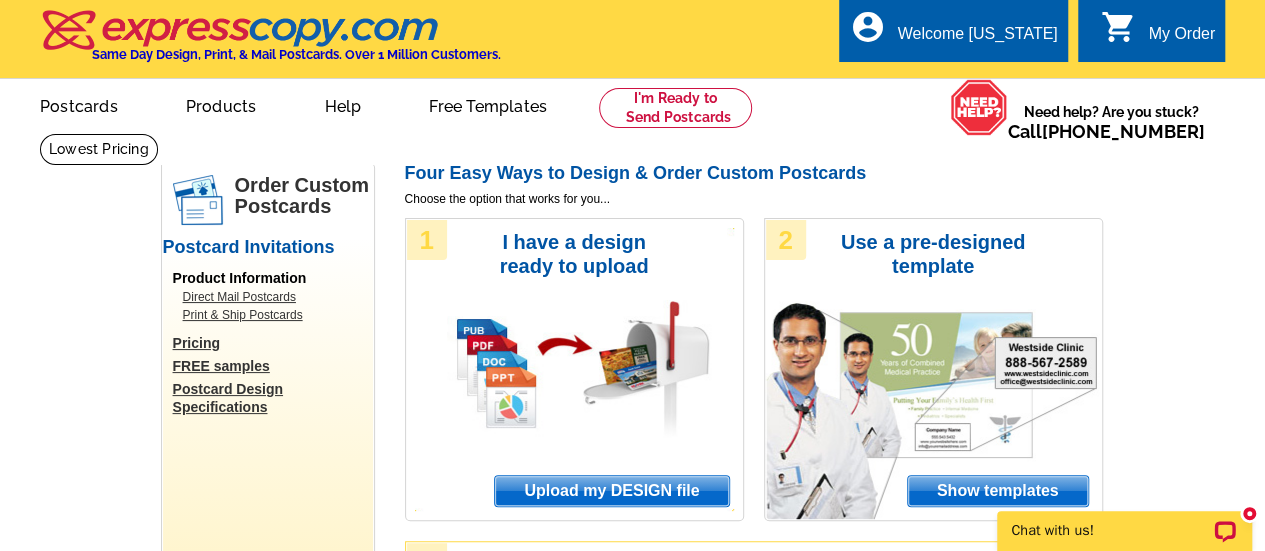 click on "Upload my DESIGN file" at bounding box center [611, 491] 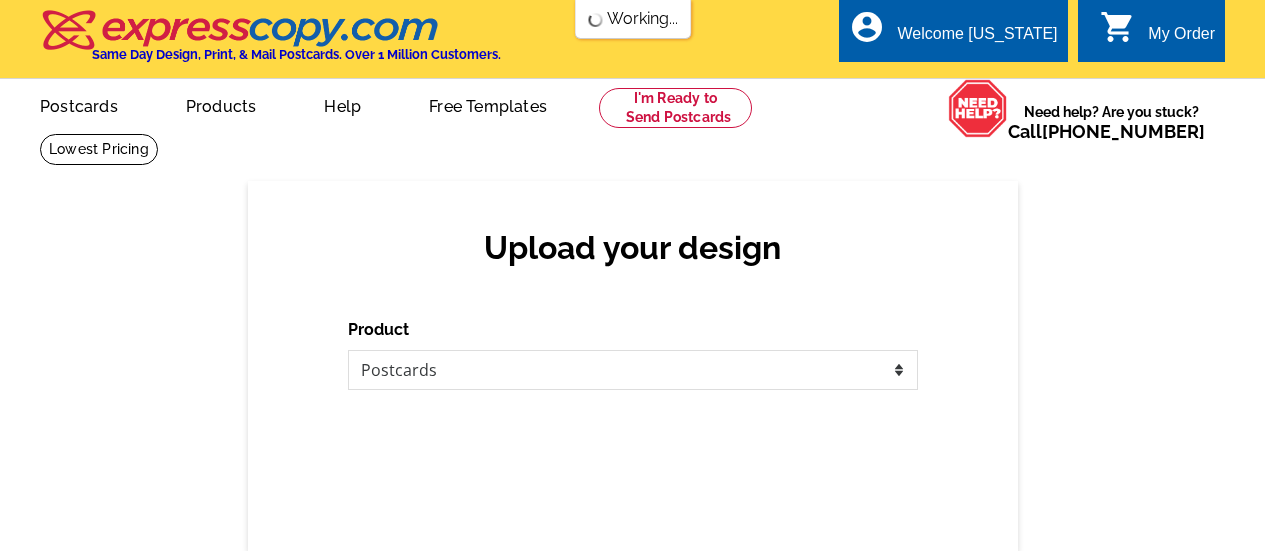 scroll, scrollTop: 0, scrollLeft: 0, axis: both 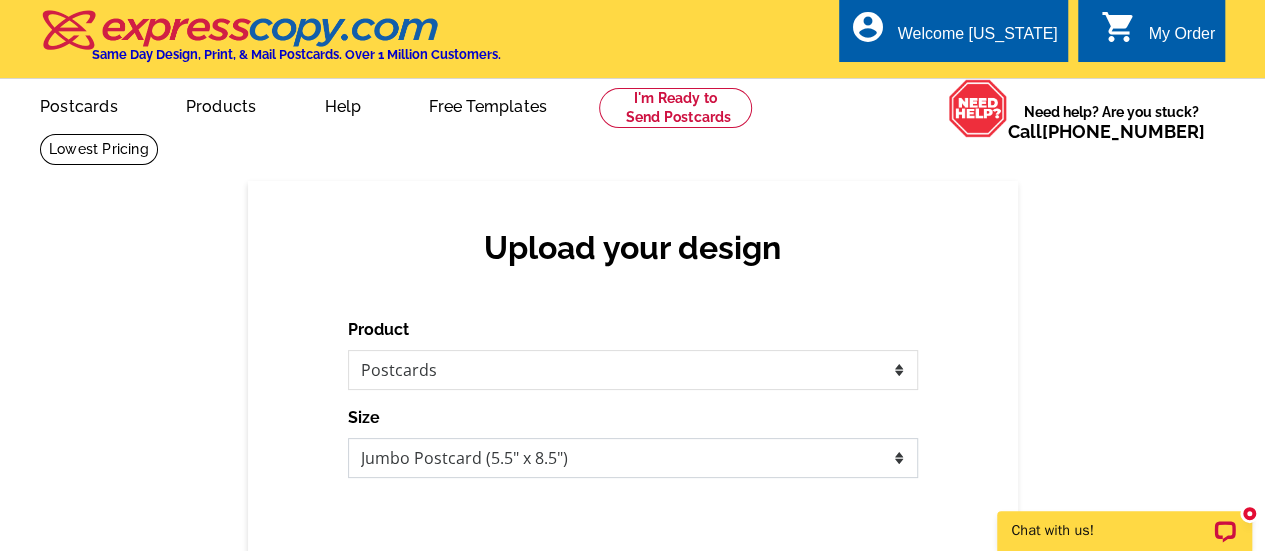 click on "Jumbo Postcard (5.5" x 8.5") Regular Postcard (4.25" x 5.6") Panoramic Postcard (5.75" x 11.25") Giant Postcard (8.5" x 11") EDDM Postcard (6.125" x 8.25")" at bounding box center (633, 458) 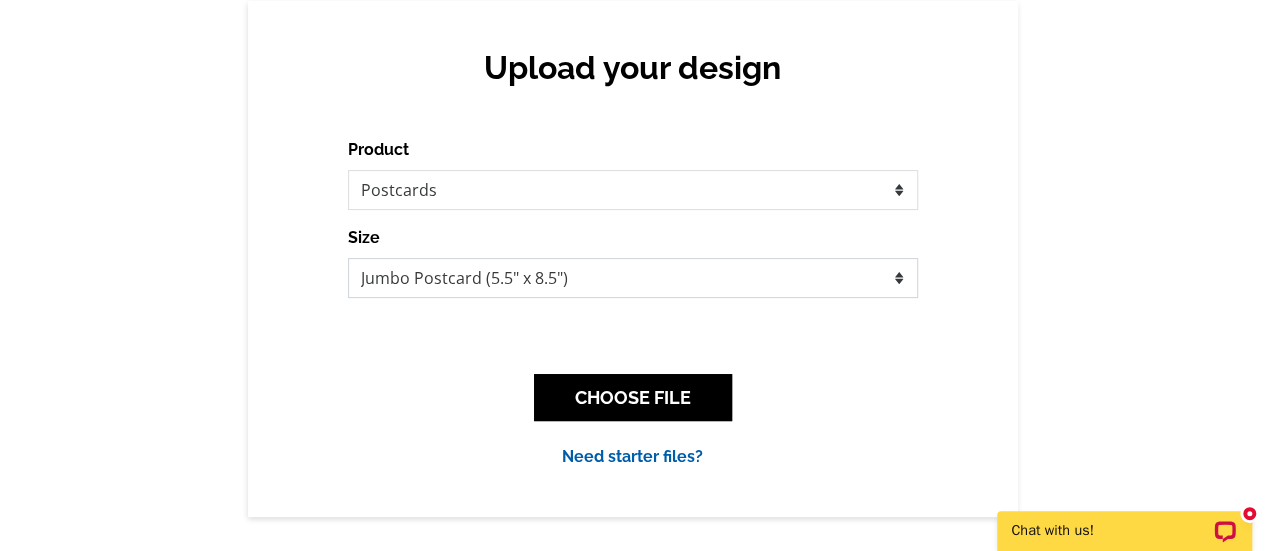 scroll, scrollTop: 182, scrollLeft: 0, axis: vertical 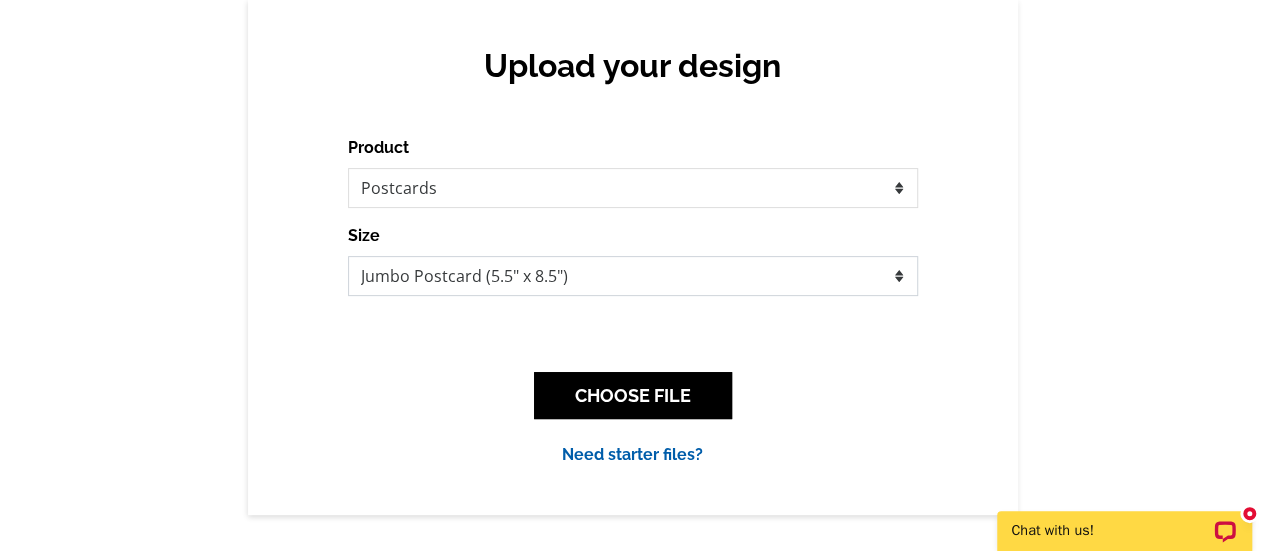 click on "Jumbo Postcard (5.5" x 8.5") Regular Postcard (4.25" x 5.6") Panoramic Postcard (5.75" x 11.25") Giant Postcard (8.5" x 11") EDDM Postcard (6.125" x 8.25")" at bounding box center [633, 276] 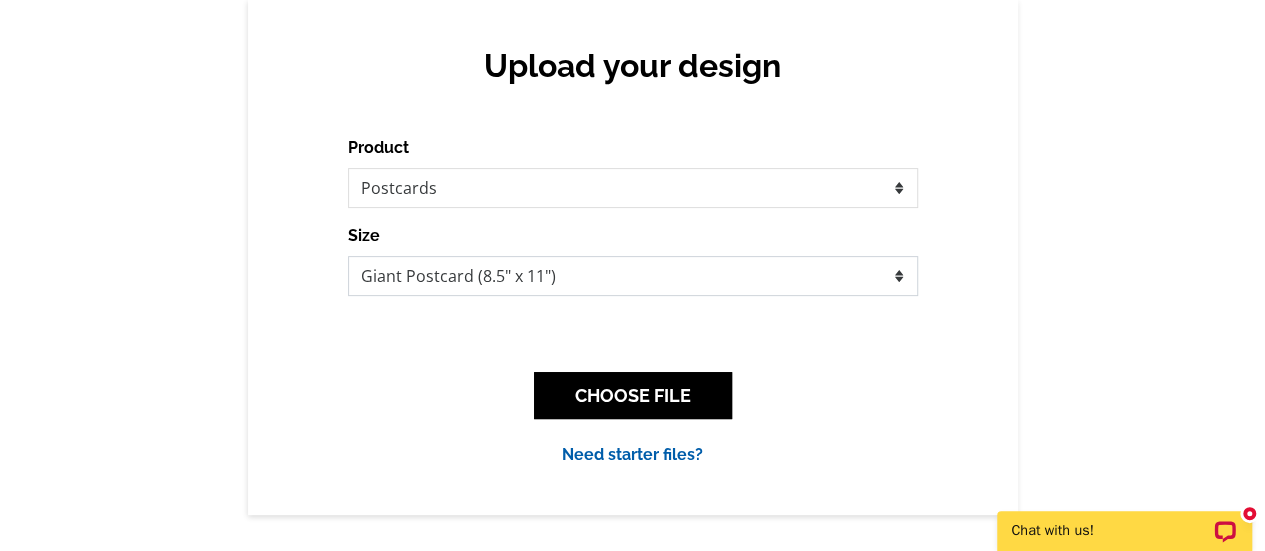 click on "Jumbo Postcard (5.5" x 8.5") Regular Postcard (4.25" x 5.6") Panoramic Postcard (5.75" x 11.25") Giant Postcard (8.5" x 11") EDDM Postcard (6.125" x 8.25")" at bounding box center (633, 276) 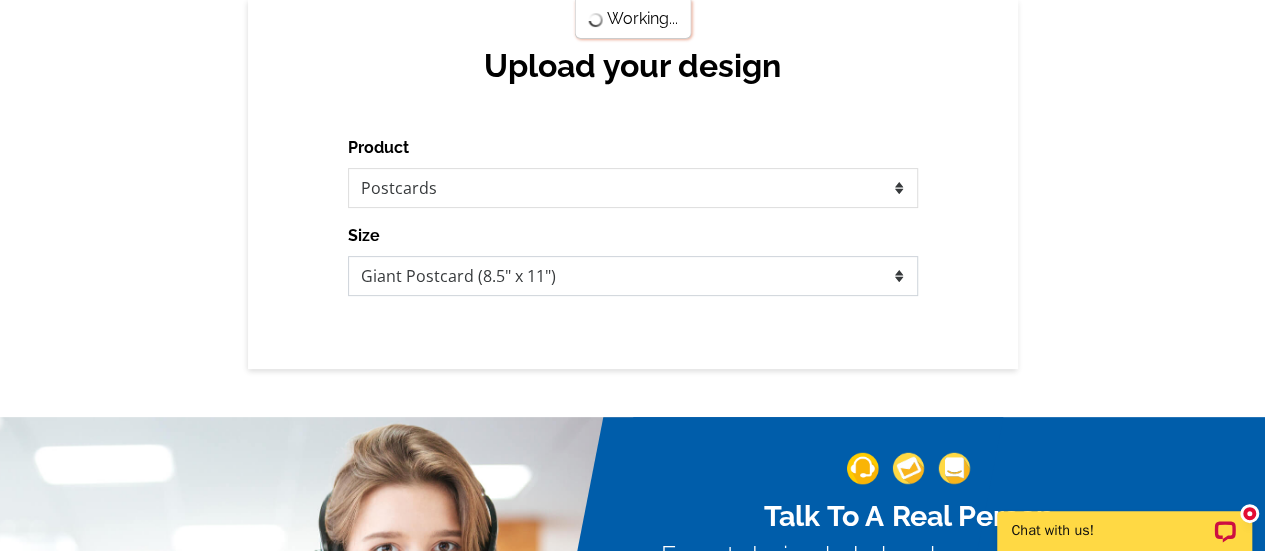 scroll, scrollTop: 0, scrollLeft: 0, axis: both 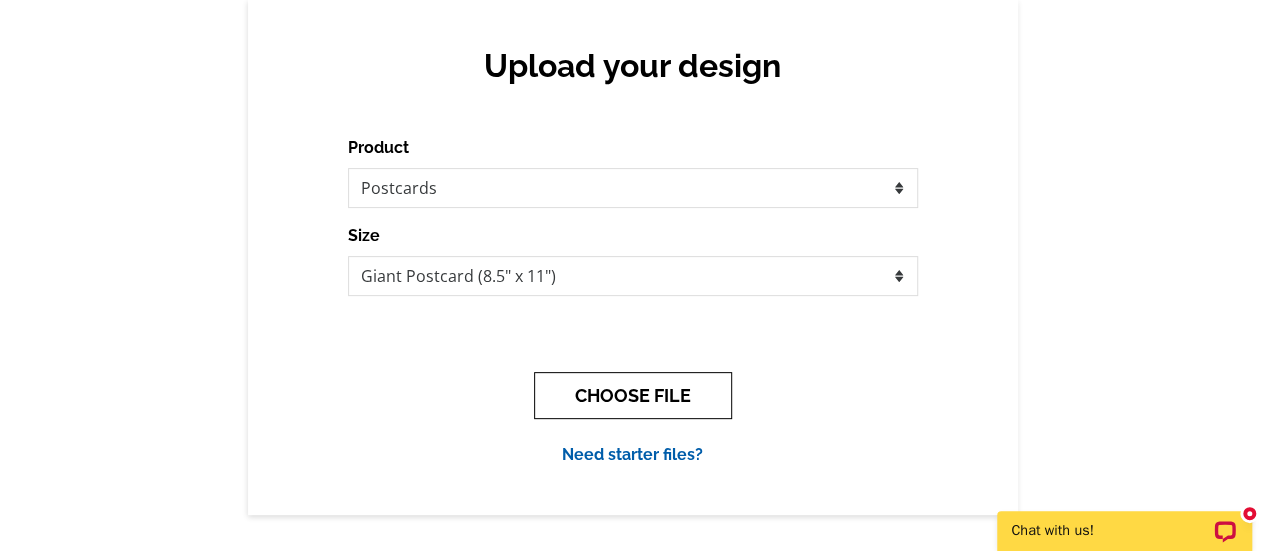 click on "CHOOSE FILE" at bounding box center [633, 395] 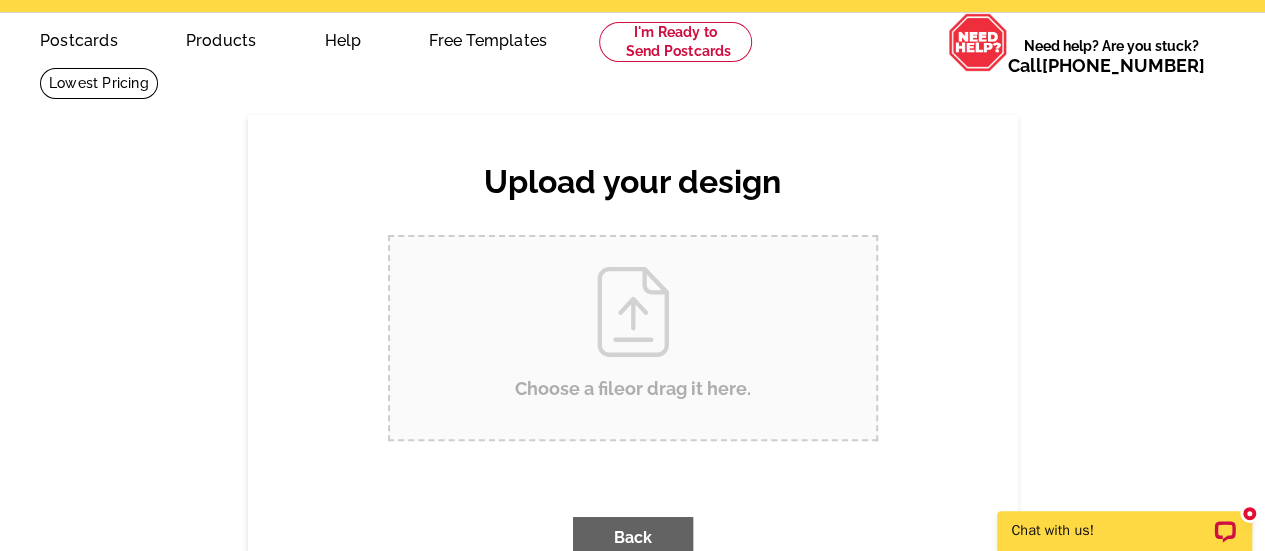 scroll, scrollTop: 0, scrollLeft: 0, axis: both 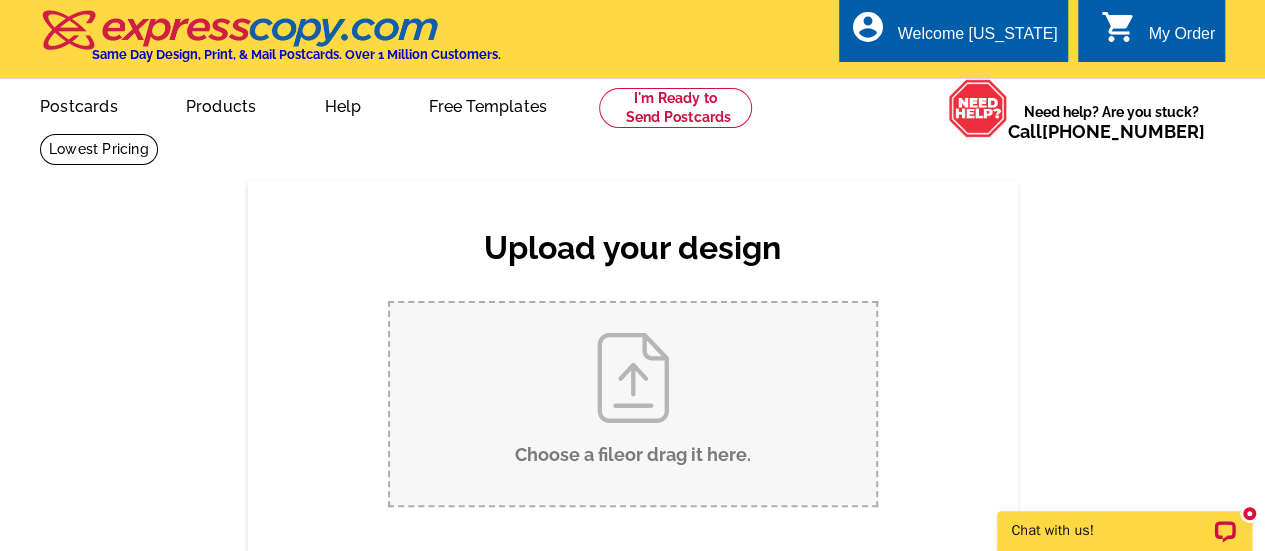 click on "Choose a file  or drag it here ." at bounding box center (633, 404) 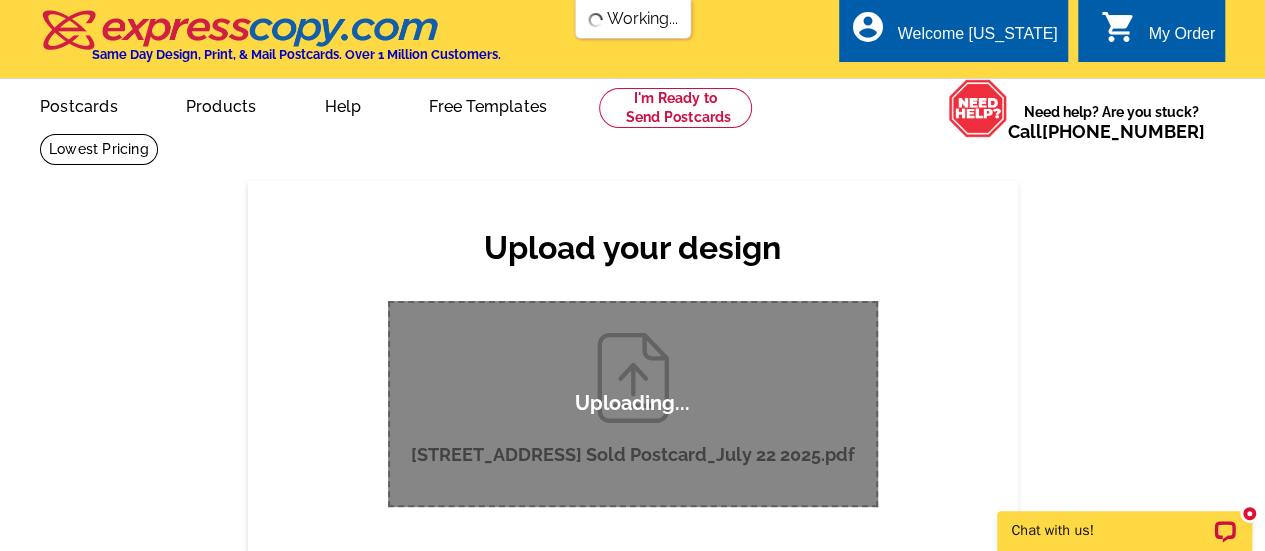 type 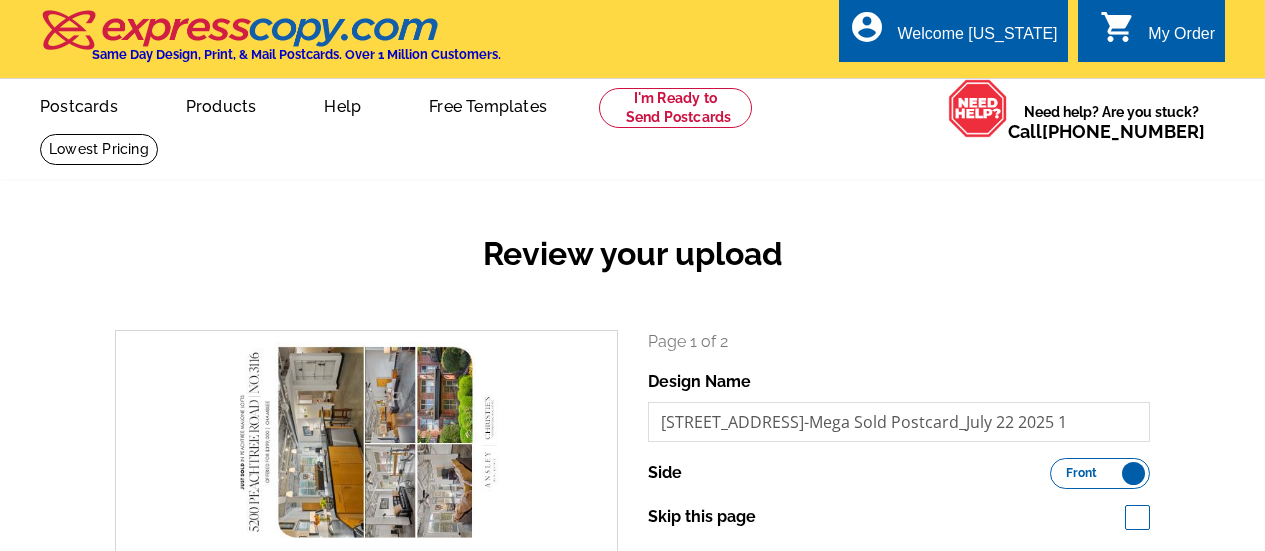 scroll, scrollTop: 0, scrollLeft: 0, axis: both 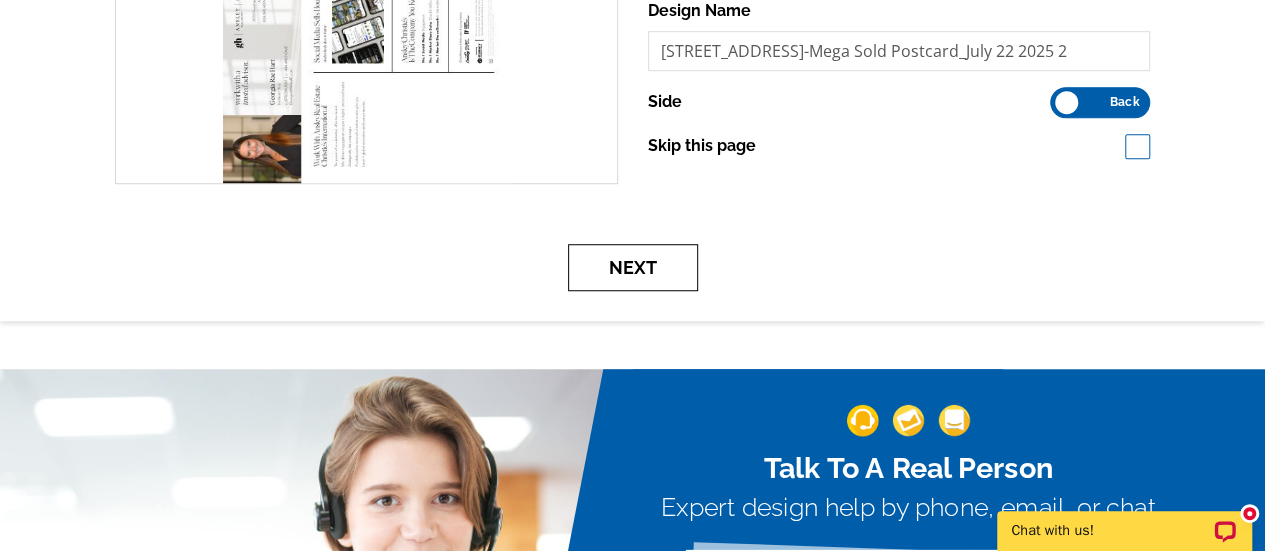 click on "Next" at bounding box center [633, 267] 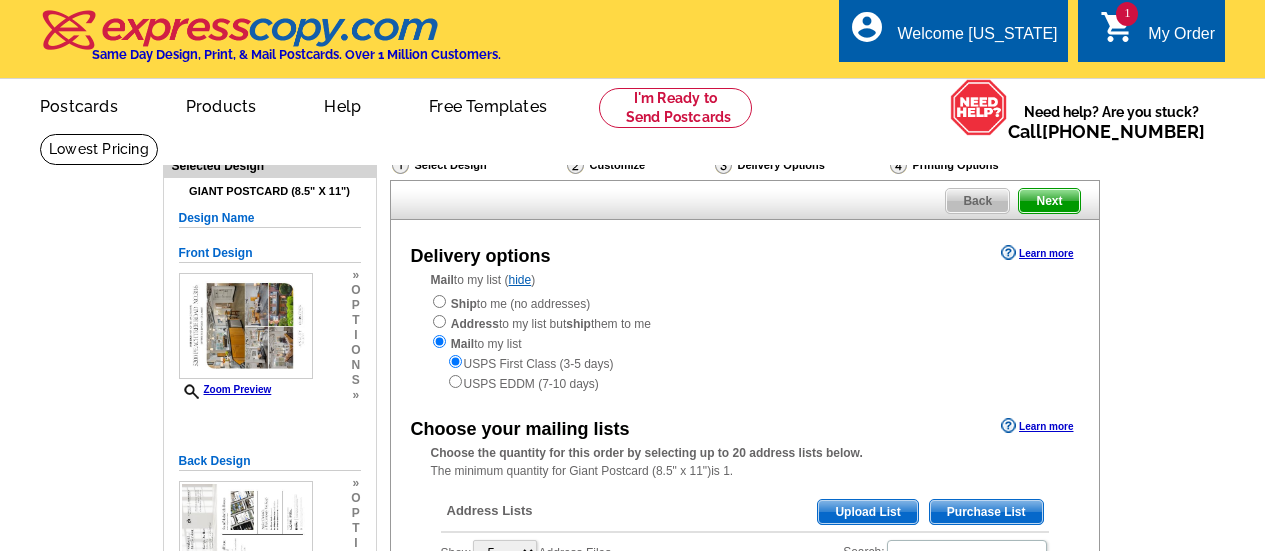scroll, scrollTop: 0, scrollLeft: 0, axis: both 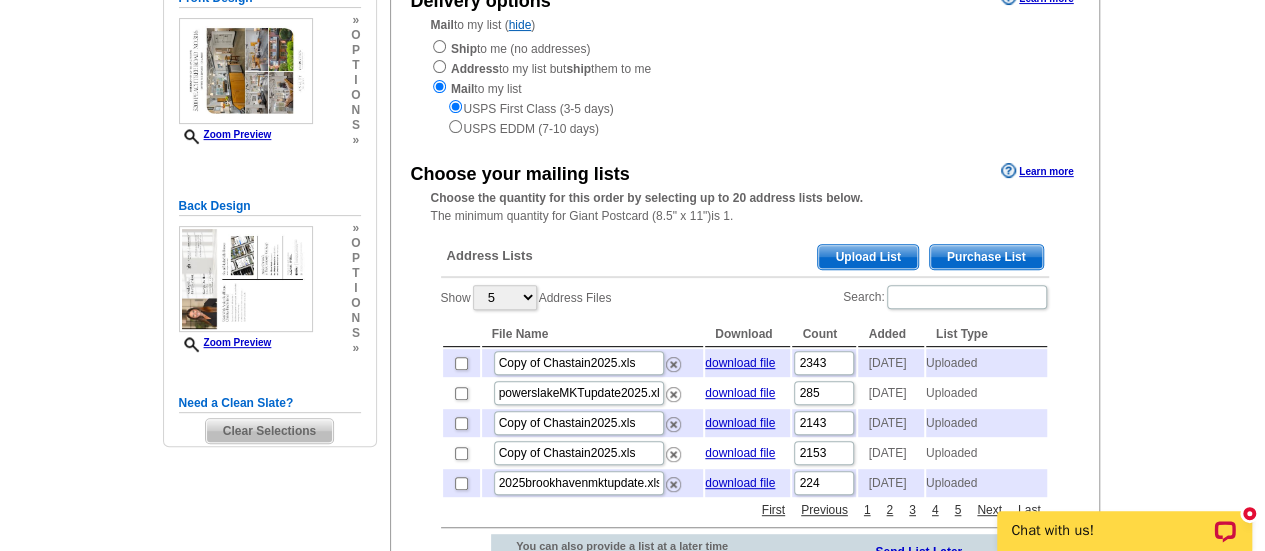 click on "Upload List" at bounding box center [867, 257] 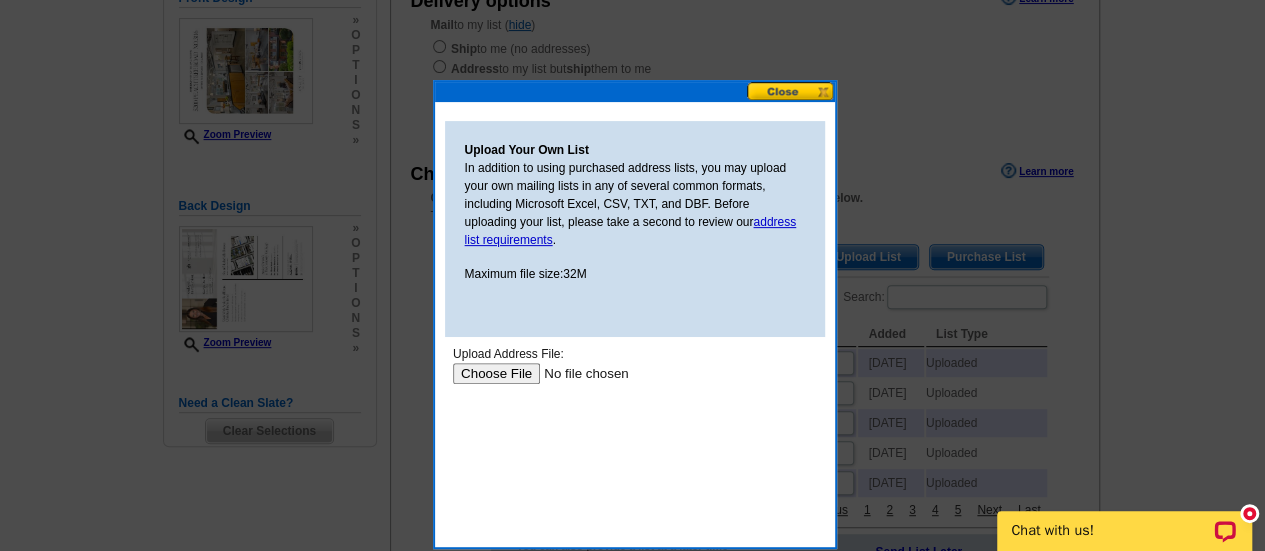 scroll, scrollTop: 0, scrollLeft: 0, axis: both 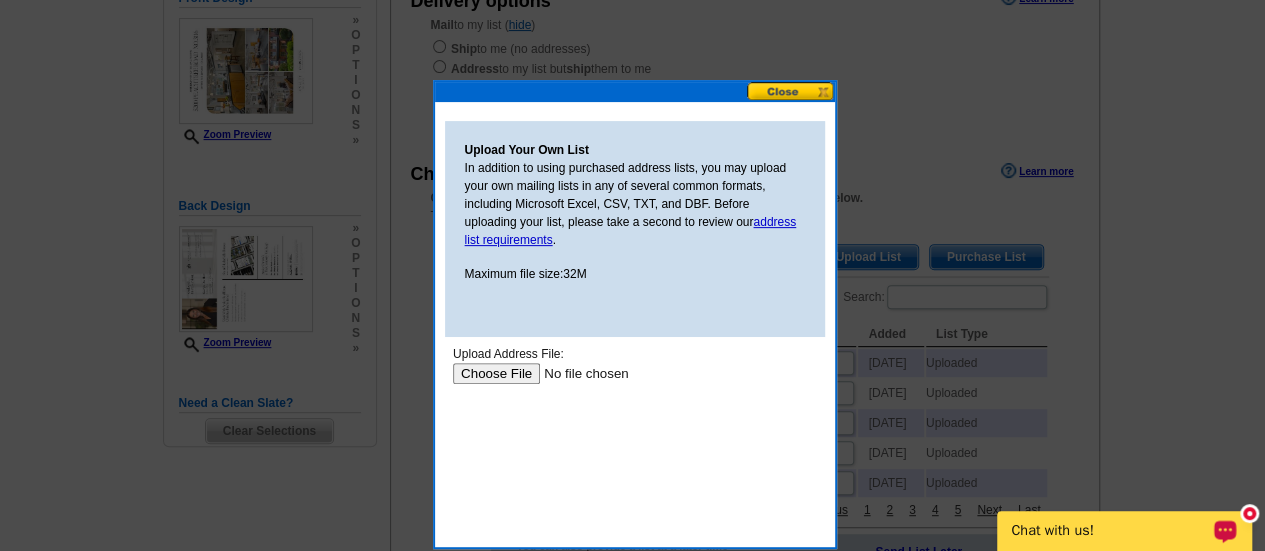 click at bounding box center [578, 373] 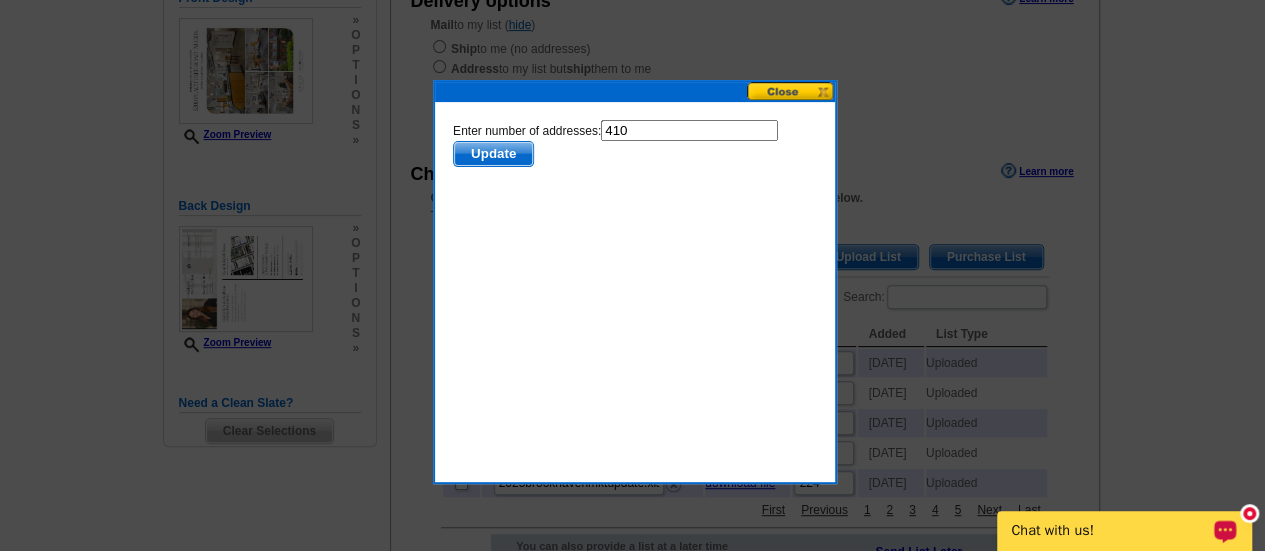 scroll, scrollTop: 0, scrollLeft: 0, axis: both 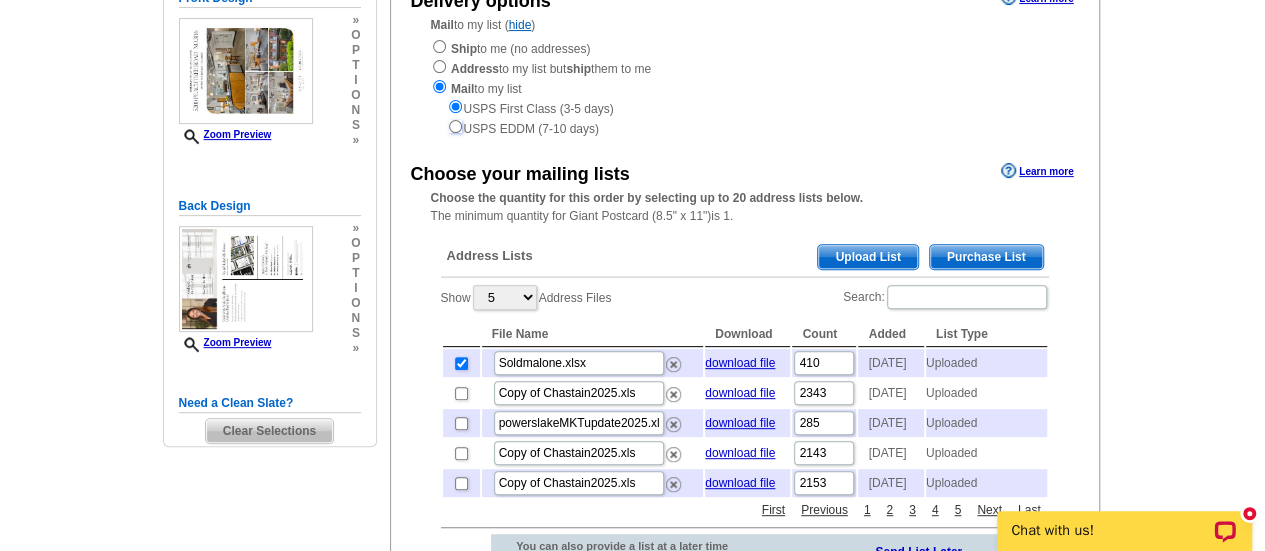 click at bounding box center (455, 126) 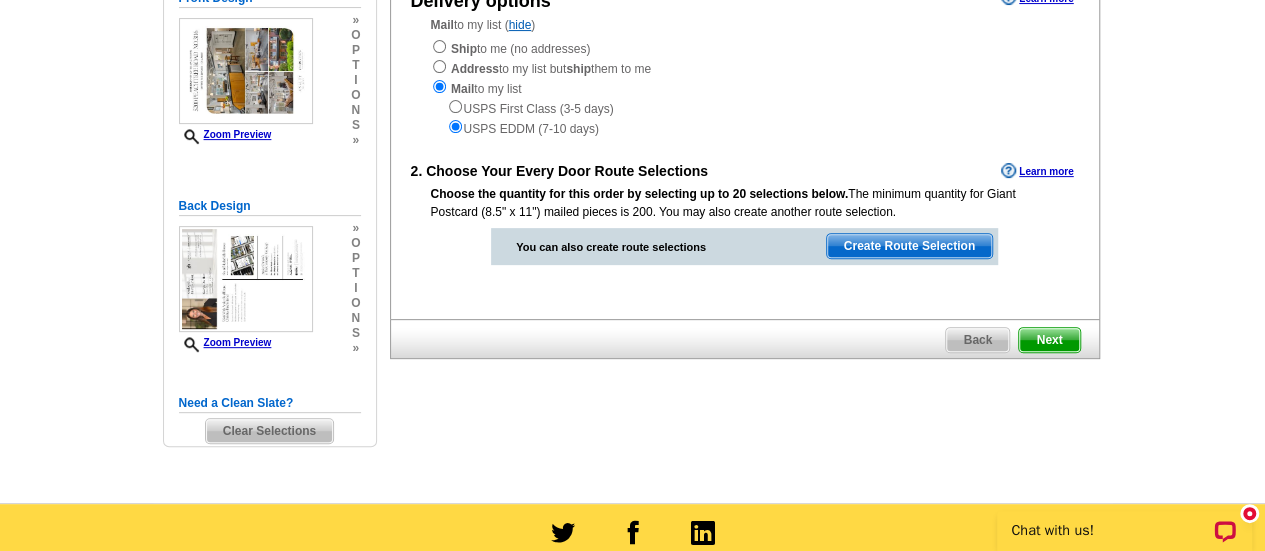 click on "Create Route Selection" at bounding box center [909, 246] 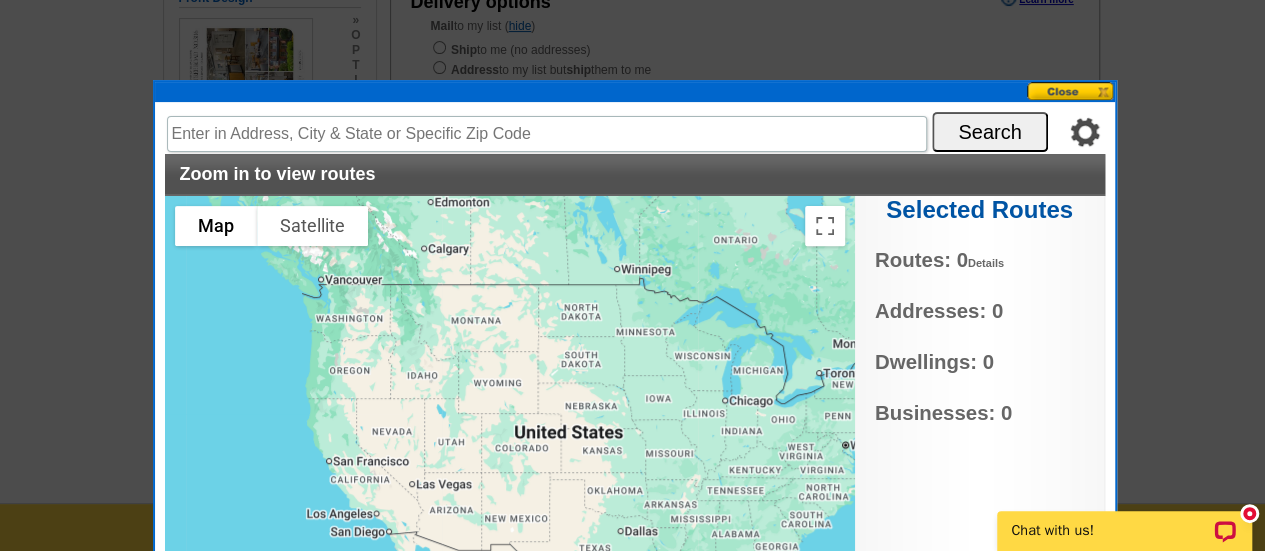 click at bounding box center [1071, 91] 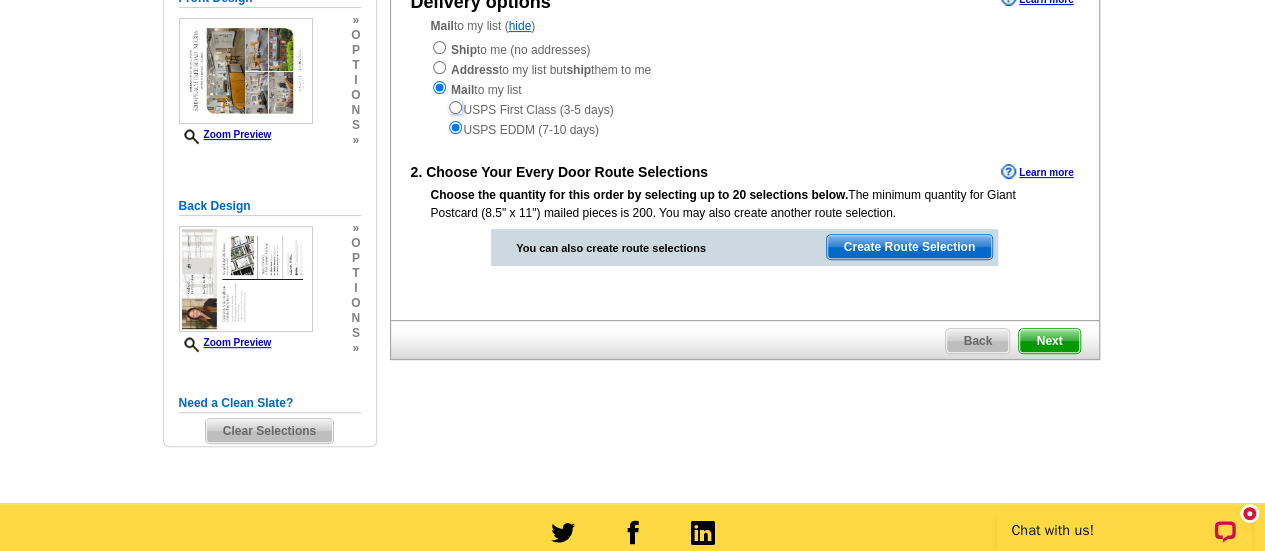 click at bounding box center [455, 107] 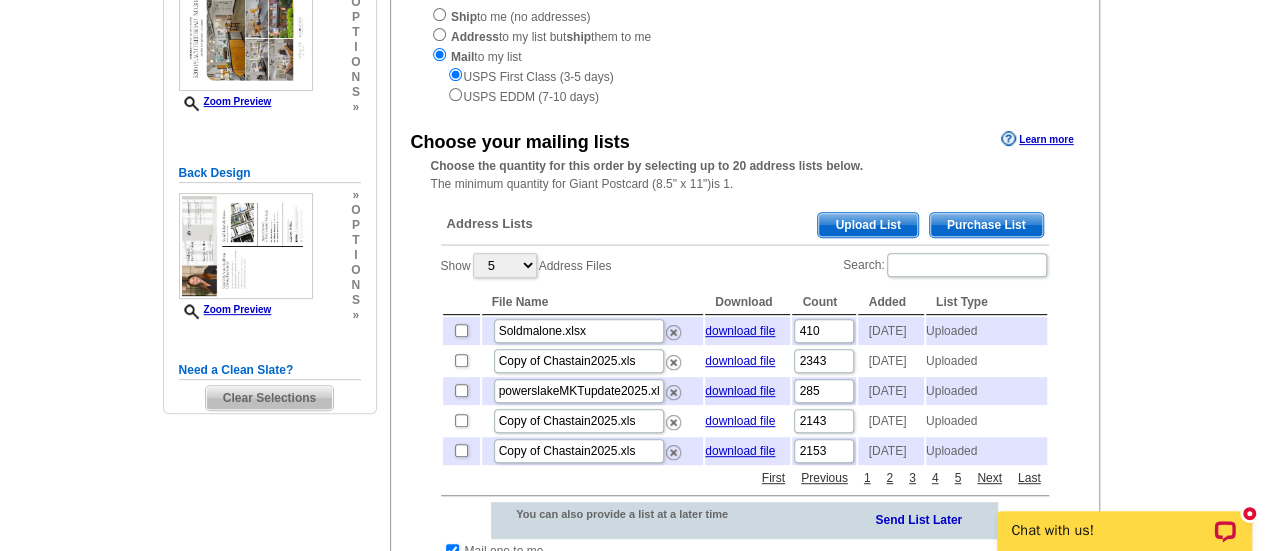 scroll, scrollTop: 288, scrollLeft: 0, axis: vertical 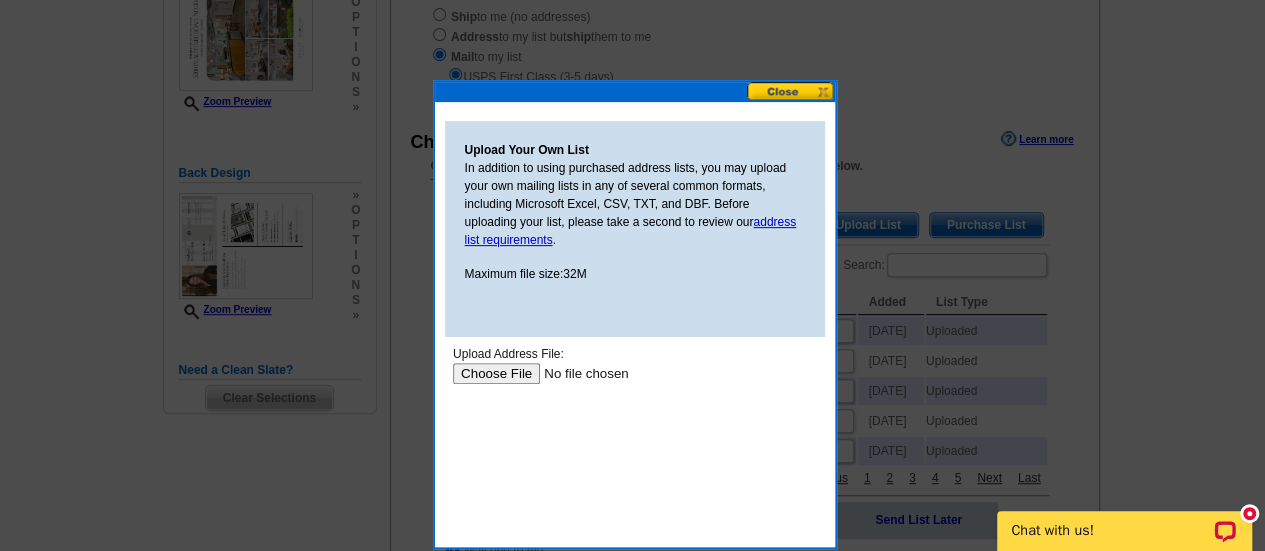 click at bounding box center [578, 373] 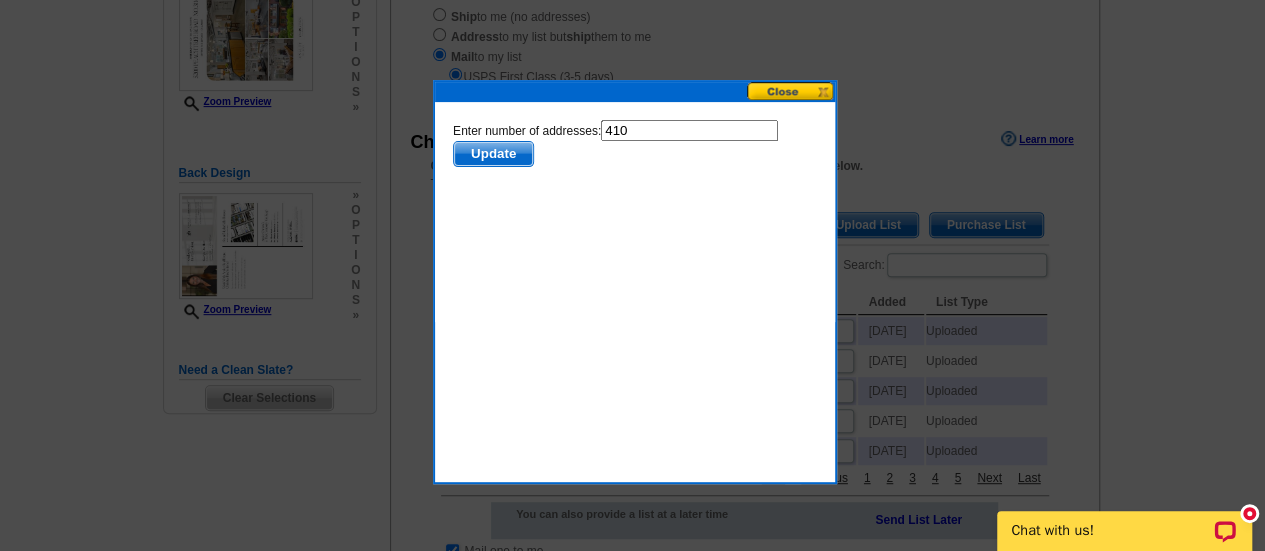 scroll, scrollTop: 0, scrollLeft: 0, axis: both 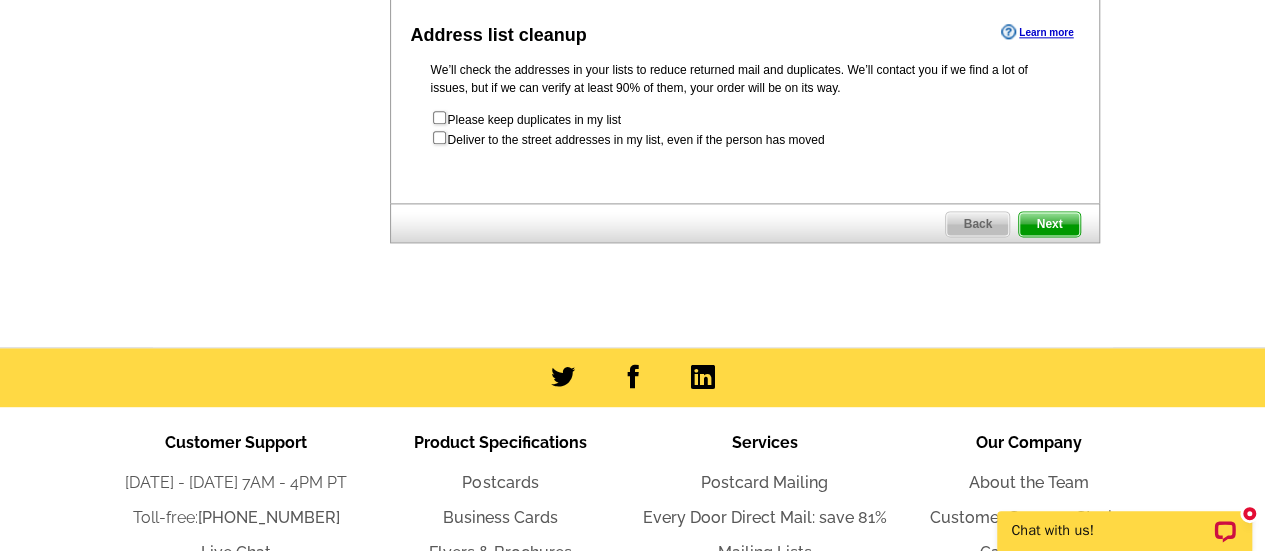 click on "Next" at bounding box center [1049, 224] 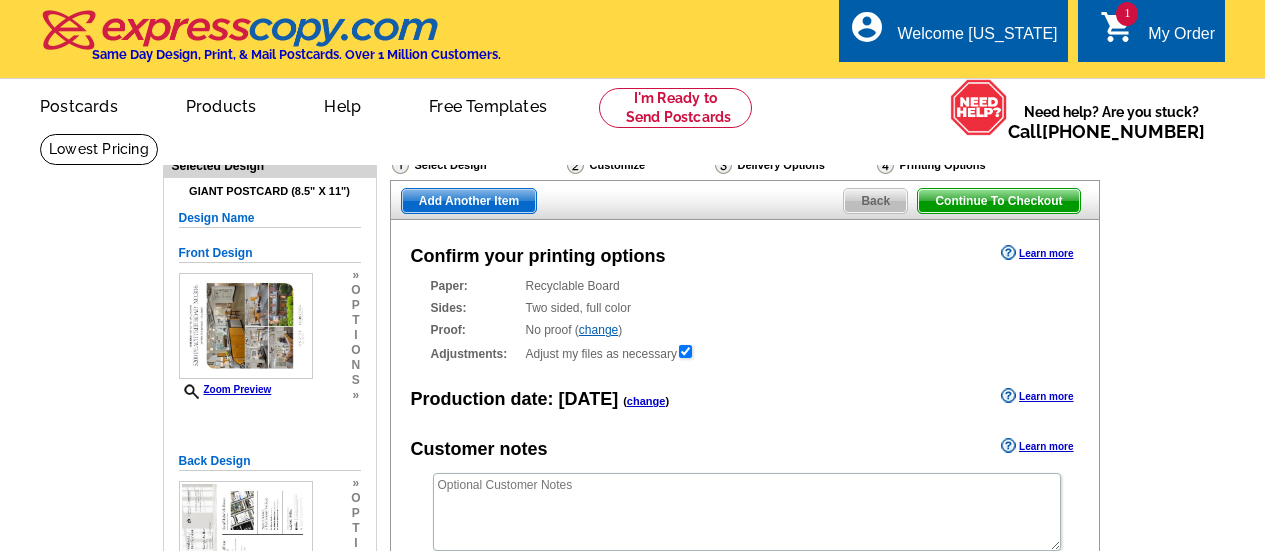 scroll, scrollTop: 0, scrollLeft: 0, axis: both 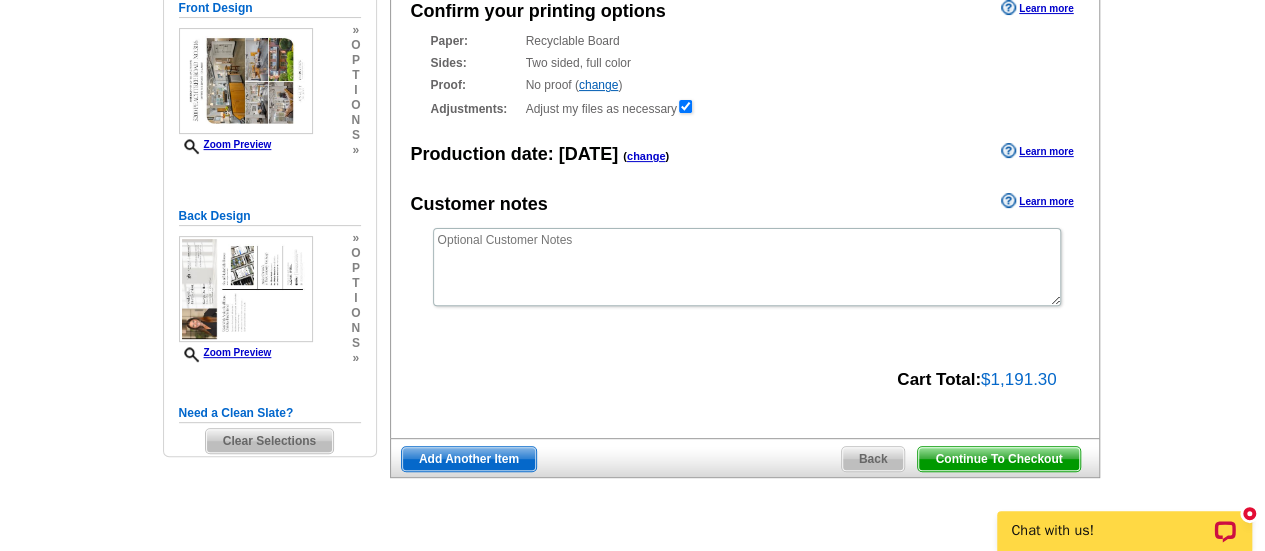 click on "Continue To Checkout" at bounding box center (998, 459) 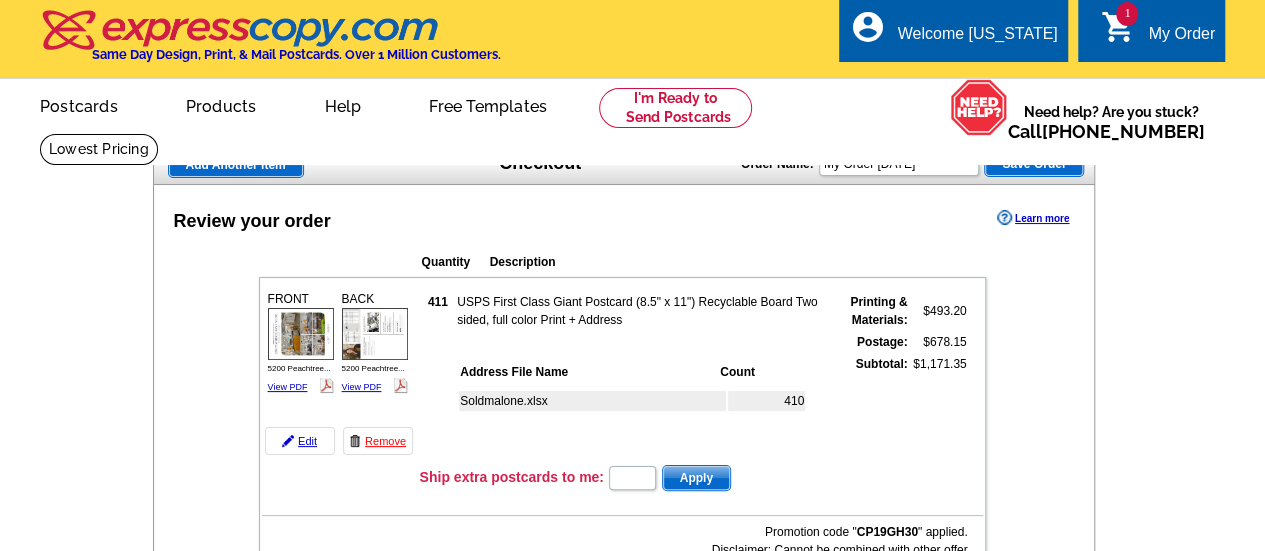scroll, scrollTop: 269, scrollLeft: 0, axis: vertical 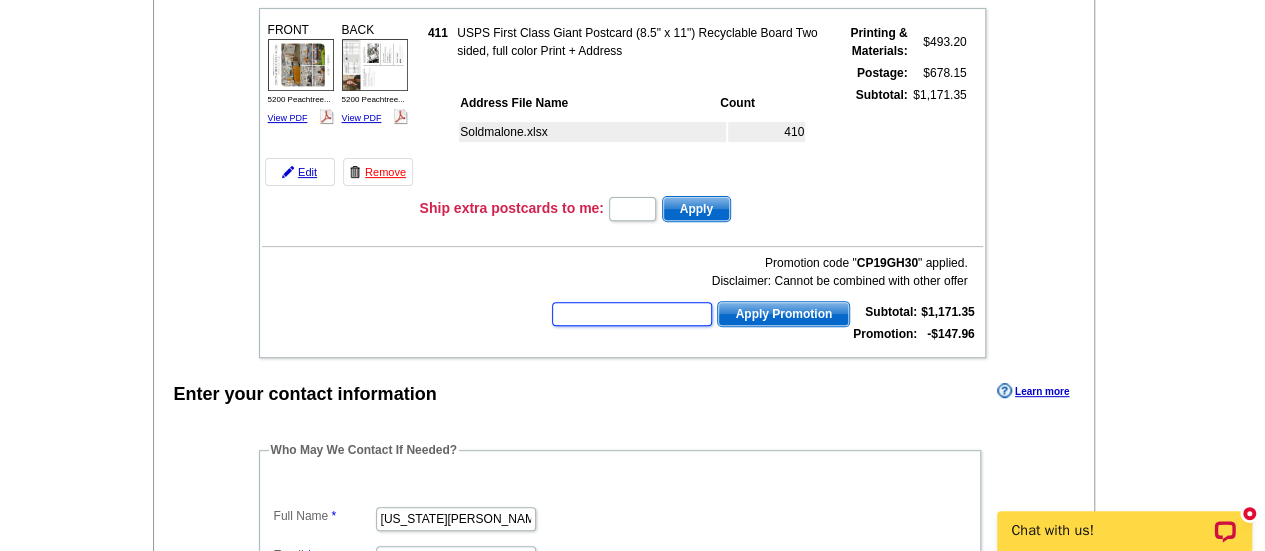 click at bounding box center [632, 314] 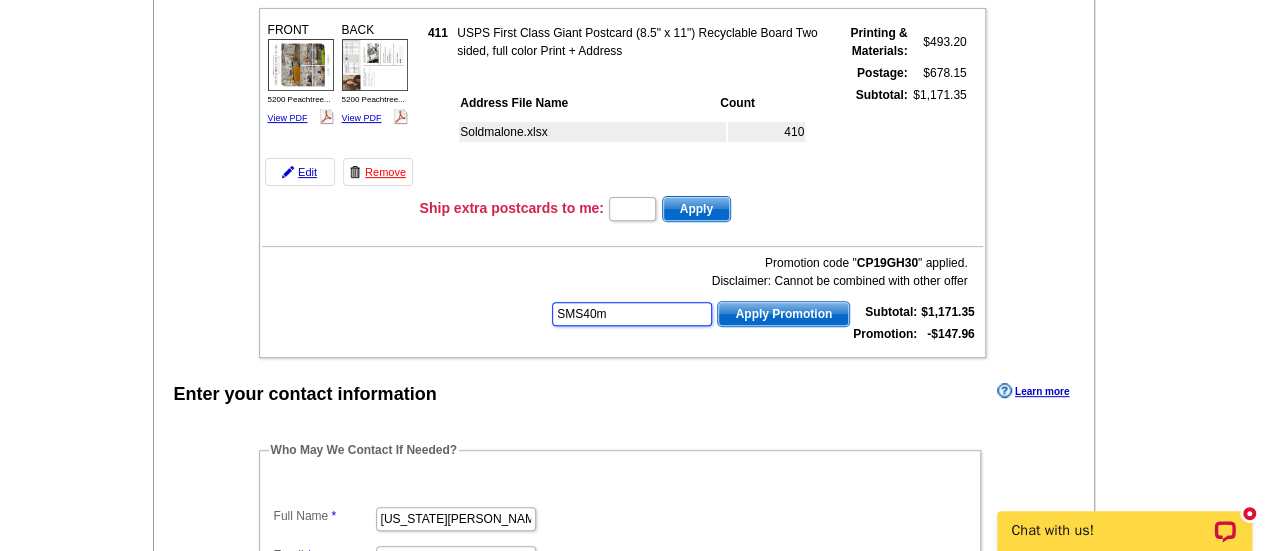 type on "SMS40m" 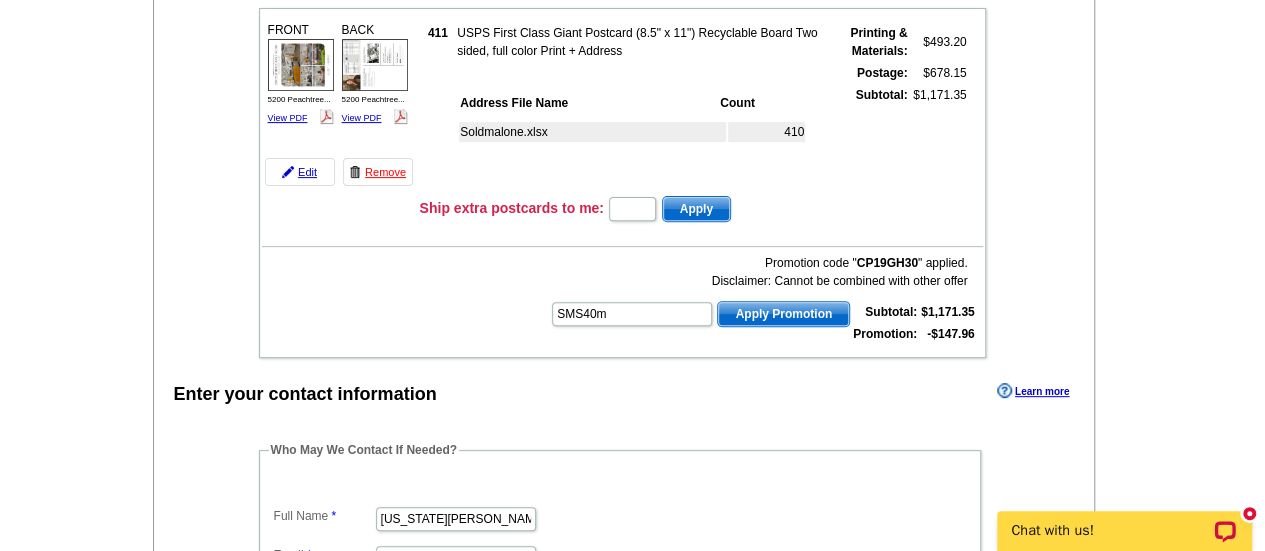 click on "Apply Promotion" at bounding box center [783, 314] 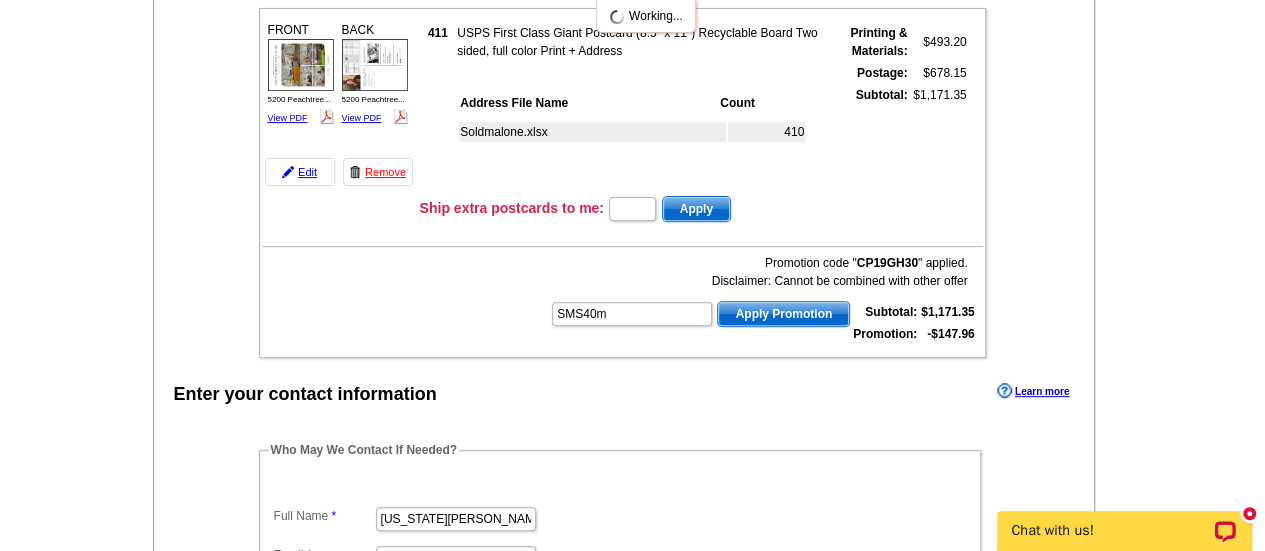 scroll, scrollTop: 0, scrollLeft: 0, axis: both 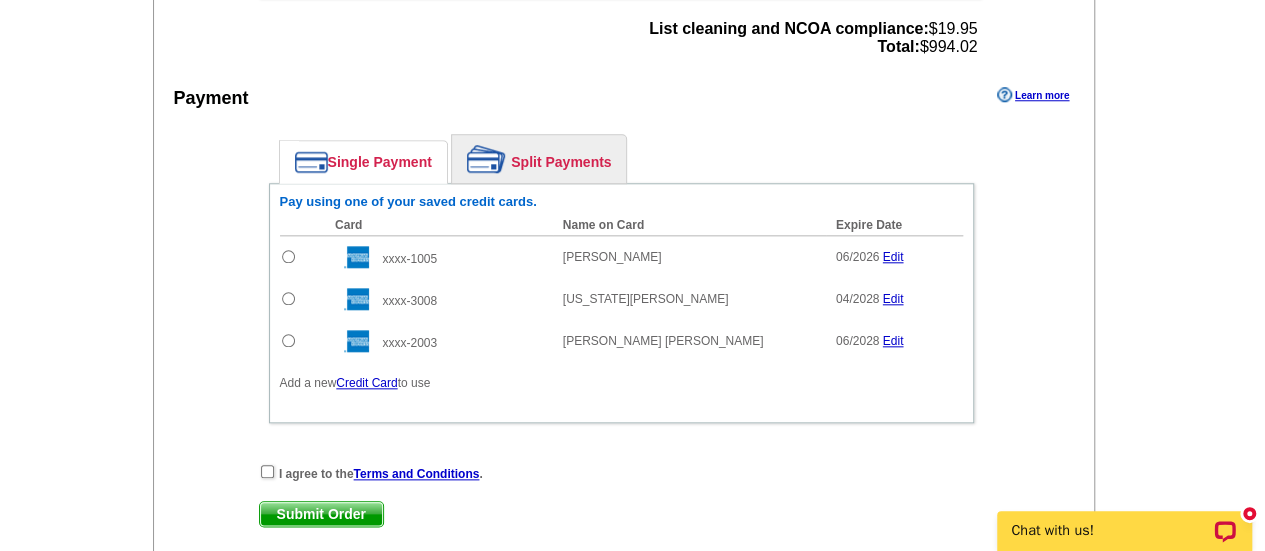 click at bounding box center (288, 298) 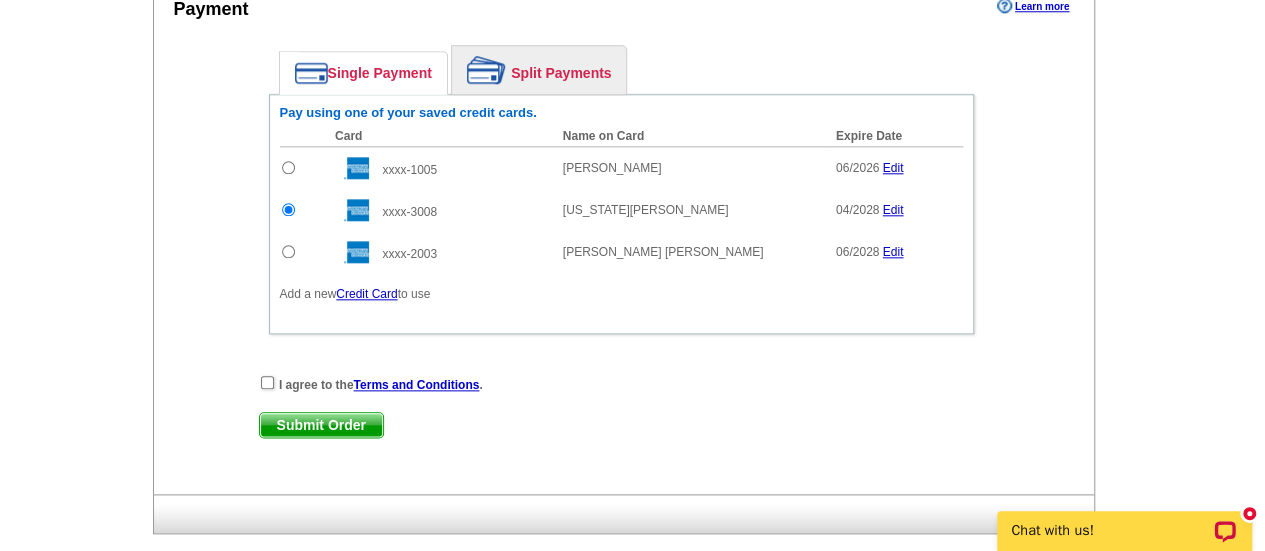 scroll, scrollTop: 1054, scrollLeft: 0, axis: vertical 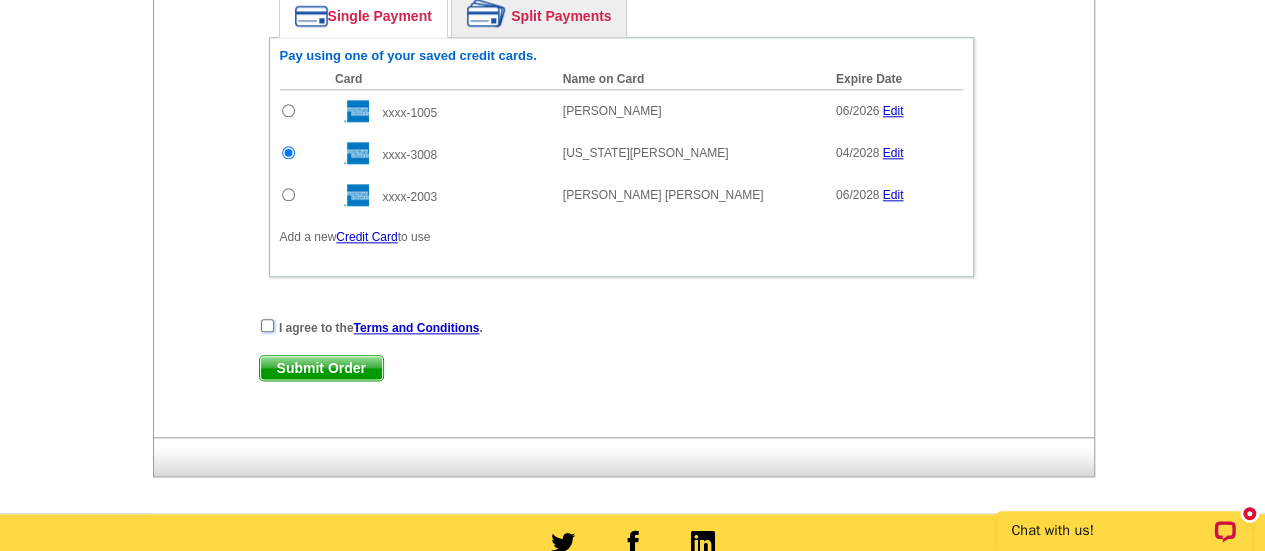 click at bounding box center (267, 325) 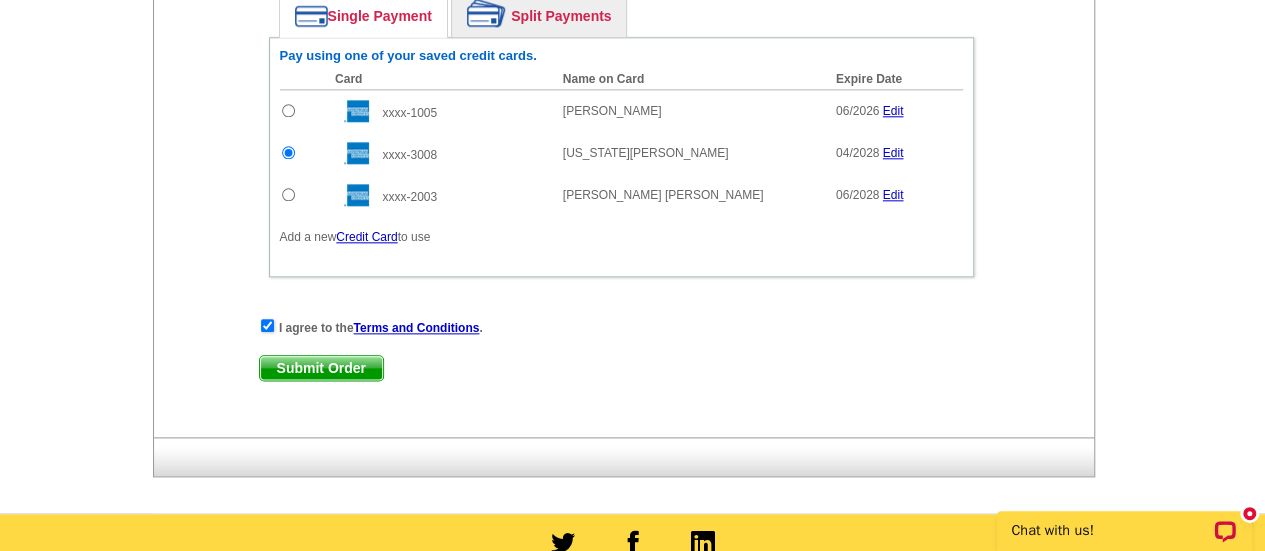click on "Submit Order" at bounding box center [321, 368] 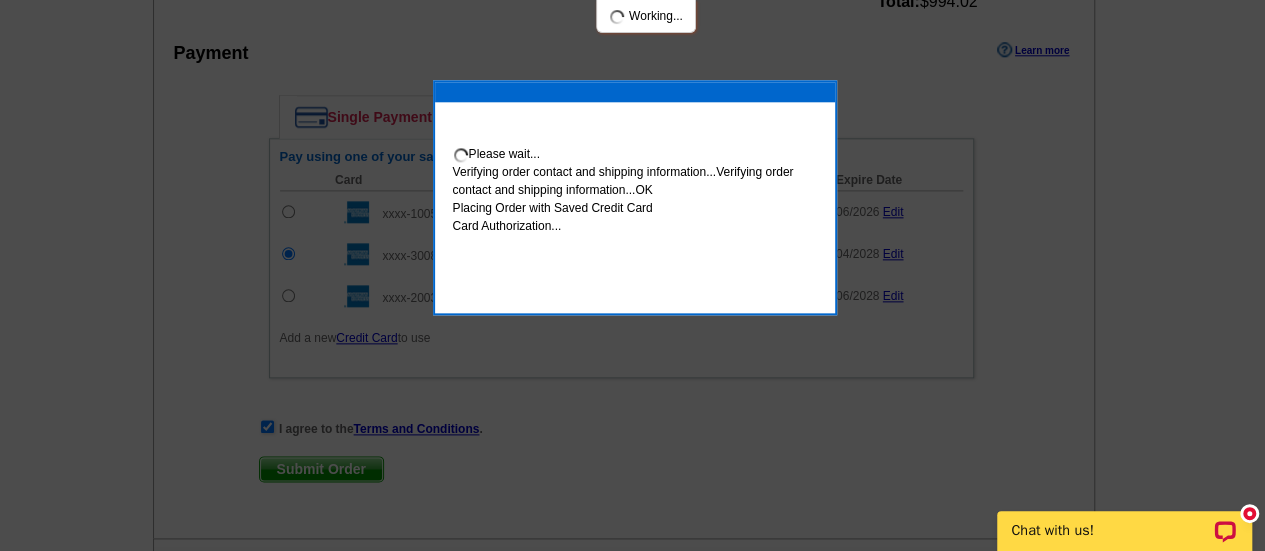 scroll, scrollTop: 1155, scrollLeft: 0, axis: vertical 